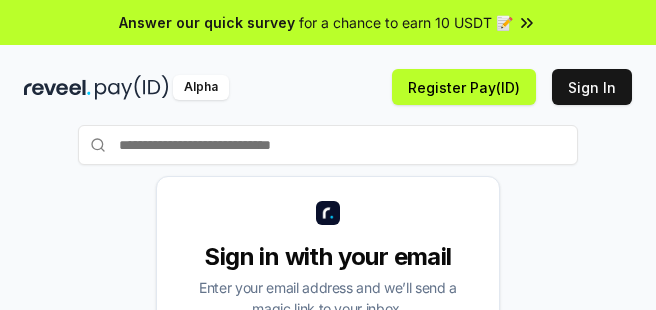 scroll, scrollTop: 0, scrollLeft: 0, axis: both 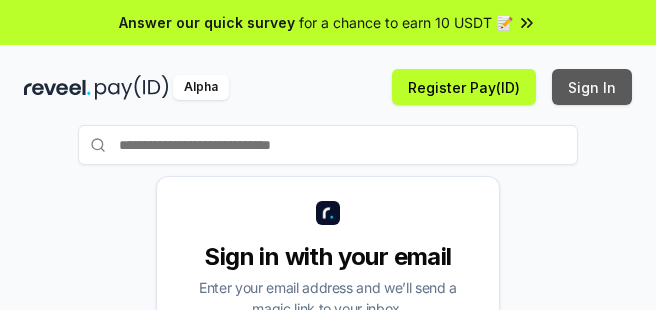 click on "Sign In" at bounding box center (592, 87) 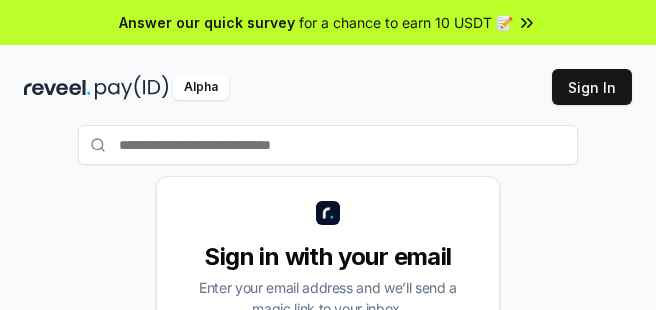 scroll, scrollTop: 0, scrollLeft: 0, axis: both 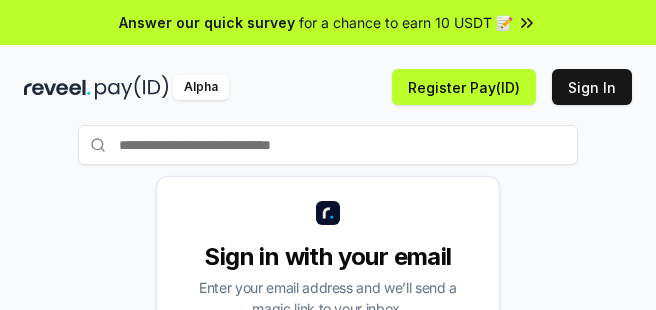 click on "Alpha Register Pay(ID) Sign In" at bounding box center (328, 87) 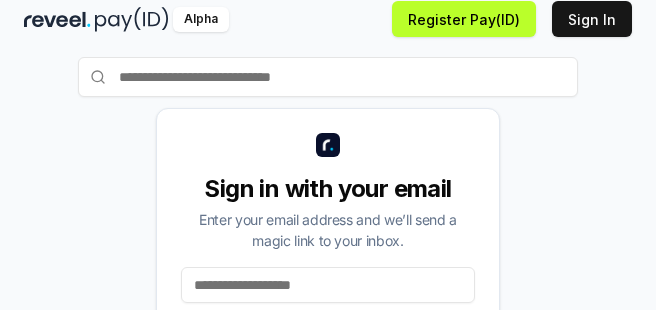scroll, scrollTop: 140, scrollLeft: 0, axis: vertical 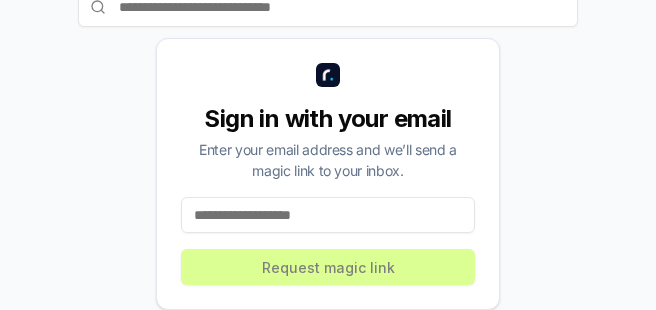 click at bounding box center (328, 215) 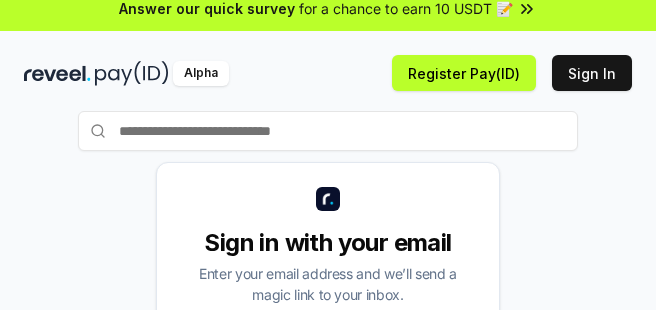 scroll, scrollTop: 0, scrollLeft: 0, axis: both 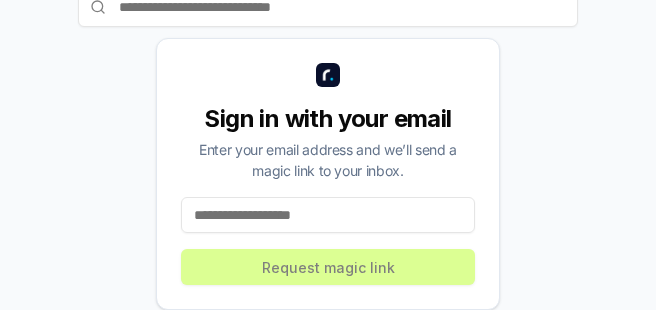 click at bounding box center [328, 215] 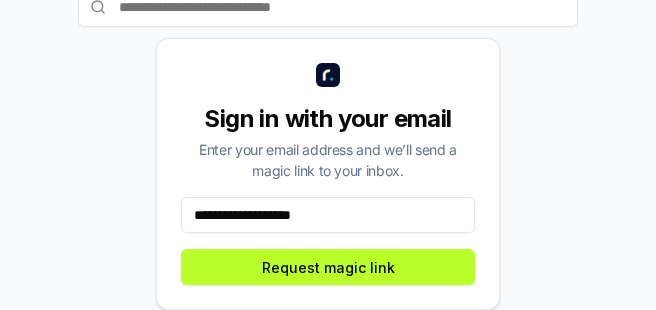 drag, startPoint x: 384, startPoint y: 217, endPoint x: 12, endPoint y: 217, distance: 372 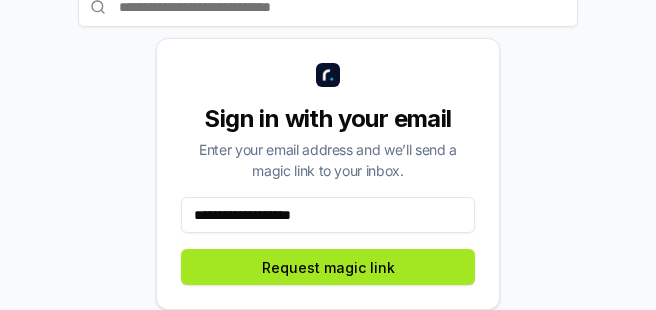 type on "**********" 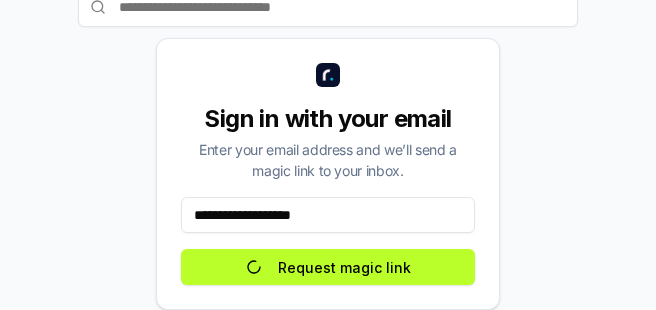 scroll, scrollTop: 132, scrollLeft: 0, axis: vertical 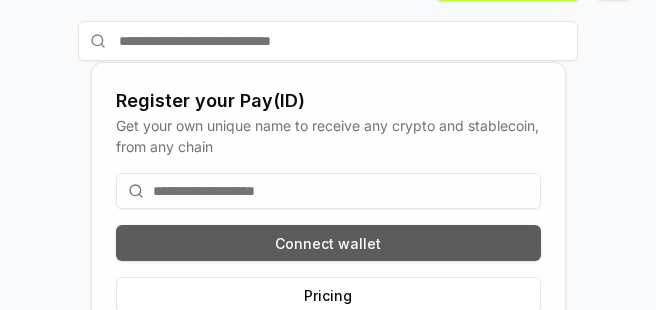 click on "Connect wallet" at bounding box center (328, 243) 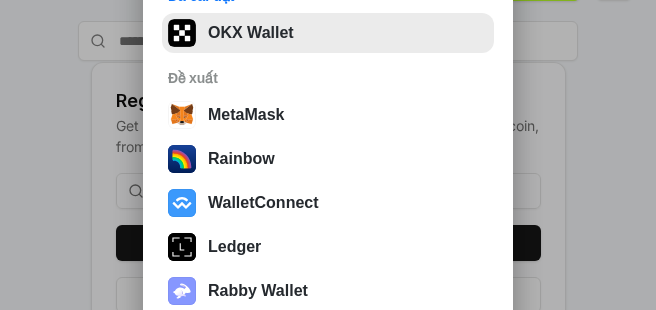 click on "OKX Wallet" at bounding box center (328, 33) 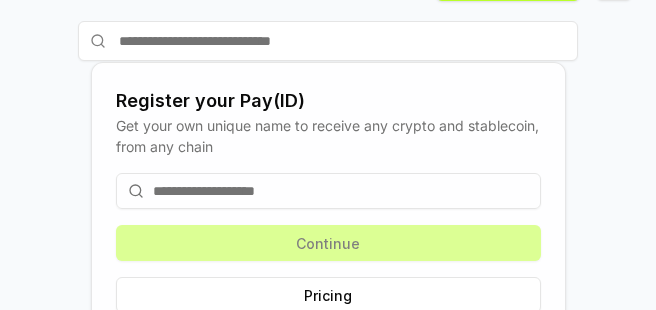 scroll, scrollTop: 150, scrollLeft: 0, axis: vertical 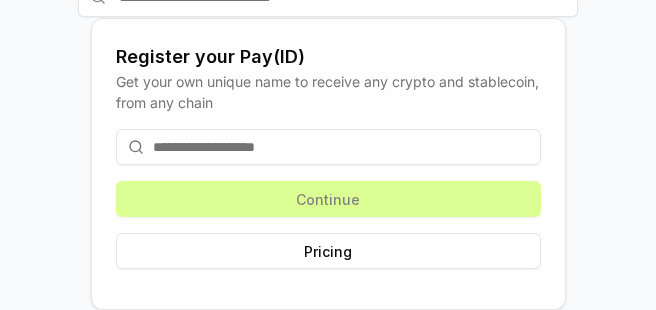 click at bounding box center (328, 147) 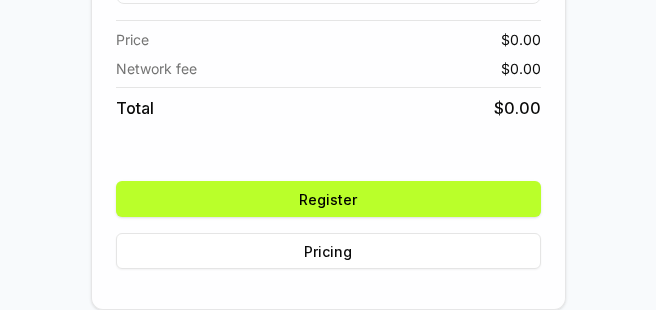 scroll, scrollTop: 278, scrollLeft: 0, axis: vertical 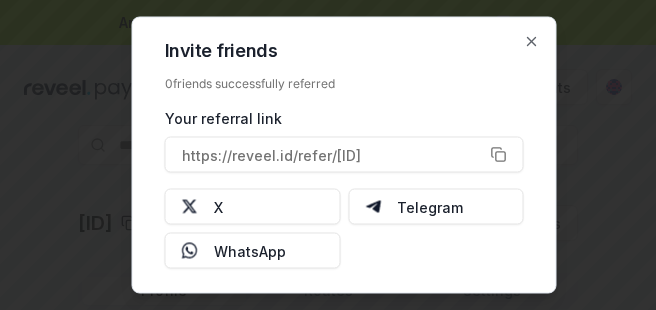 click at bounding box center [328, 155] 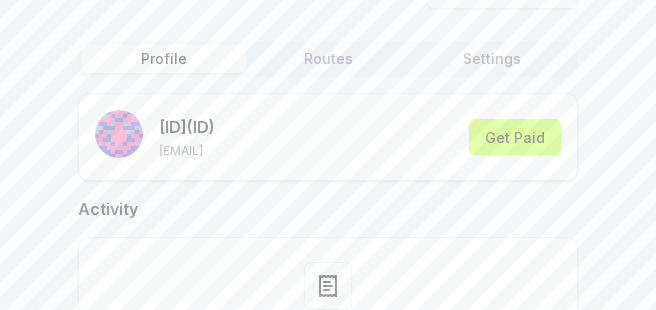 scroll, scrollTop: 200, scrollLeft: 0, axis: vertical 